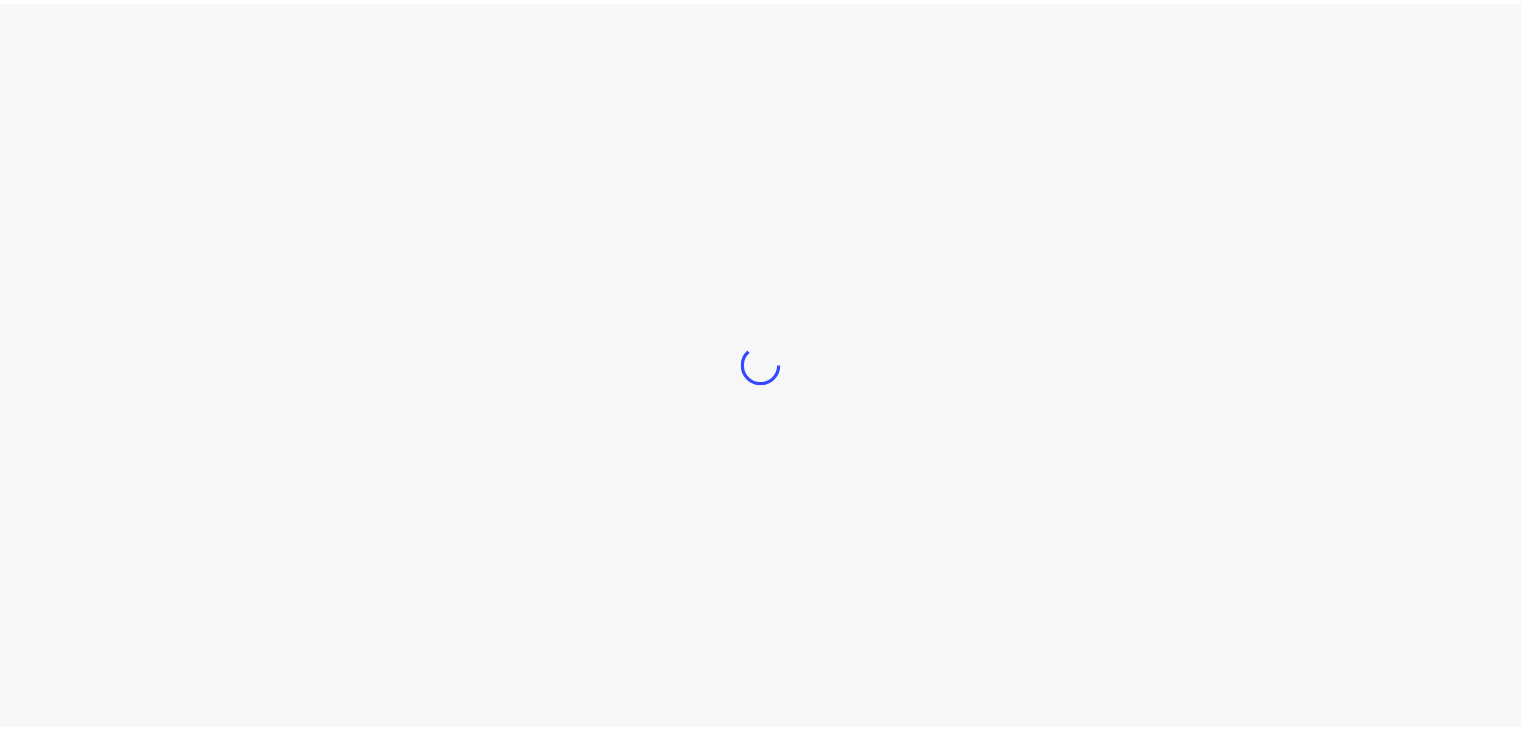 scroll, scrollTop: 0, scrollLeft: 0, axis: both 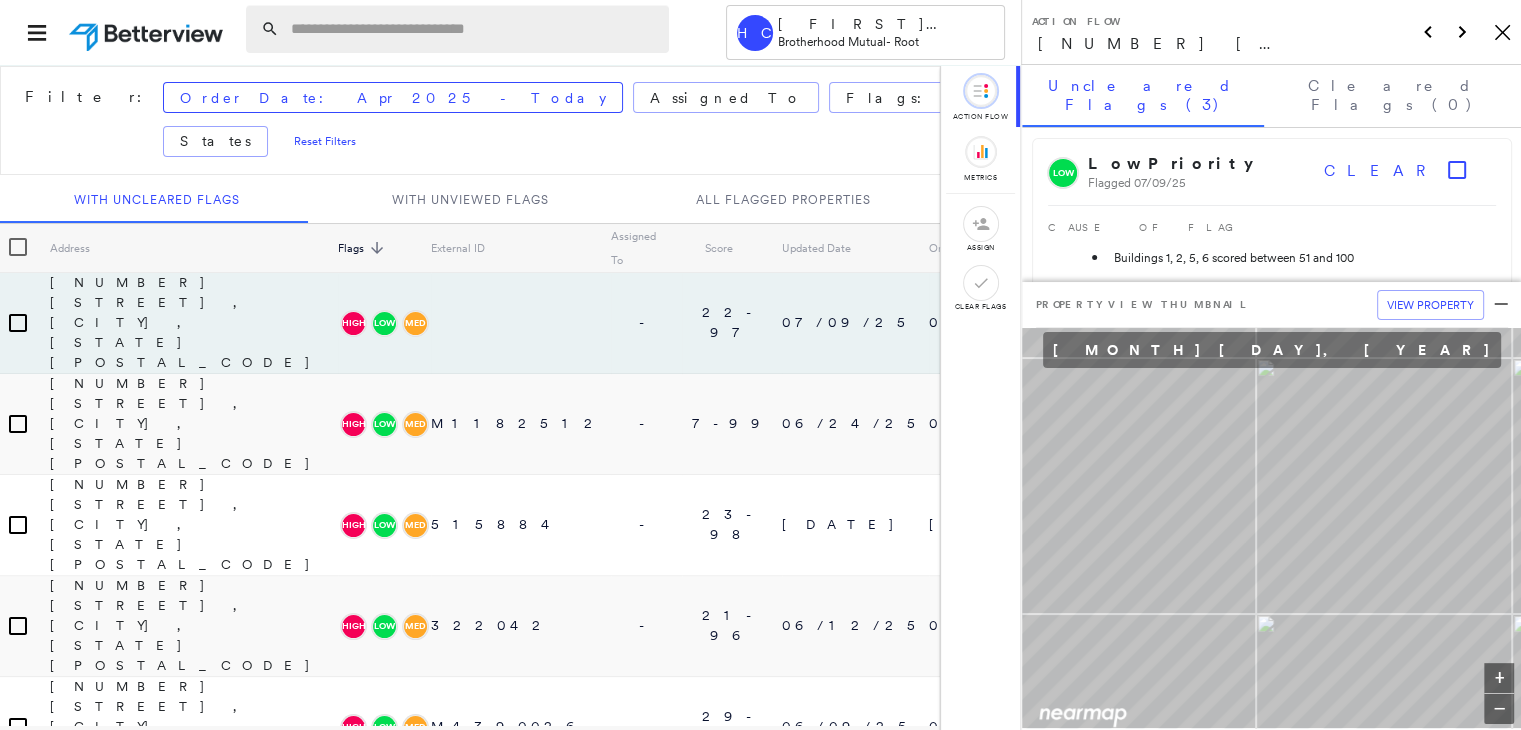 click at bounding box center (474, 29) 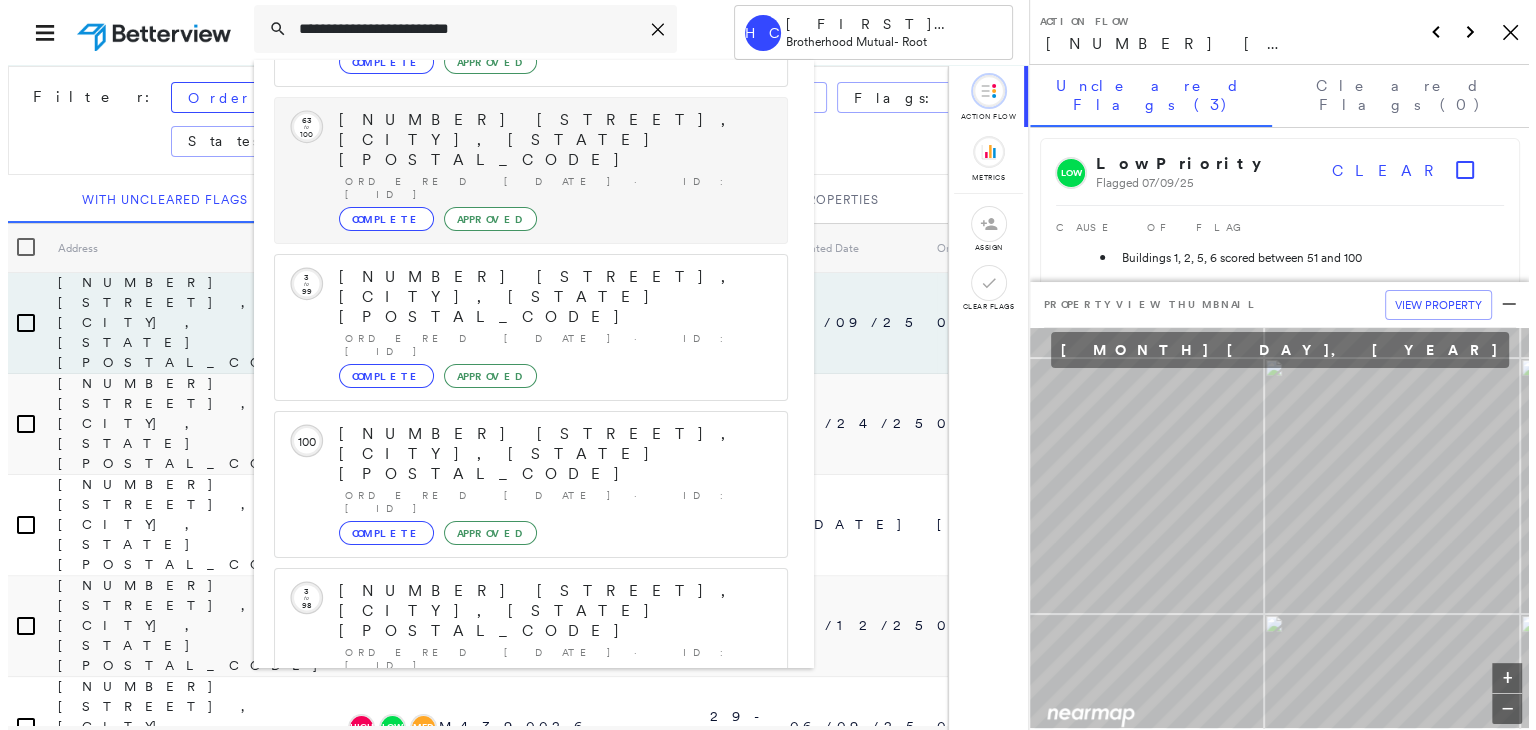 scroll, scrollTop: 207, scrollLeft: 0, axis: vertical 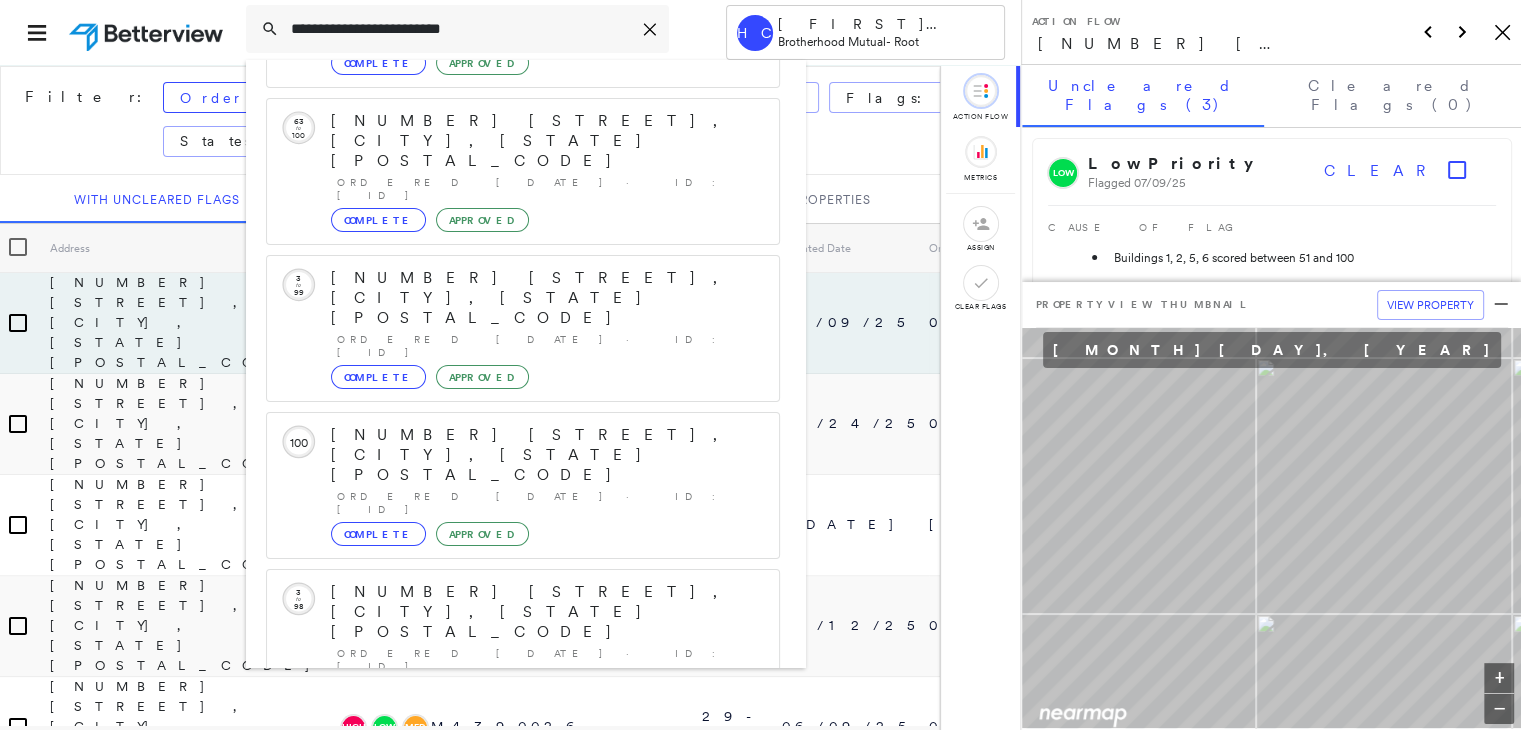 type on "**********" 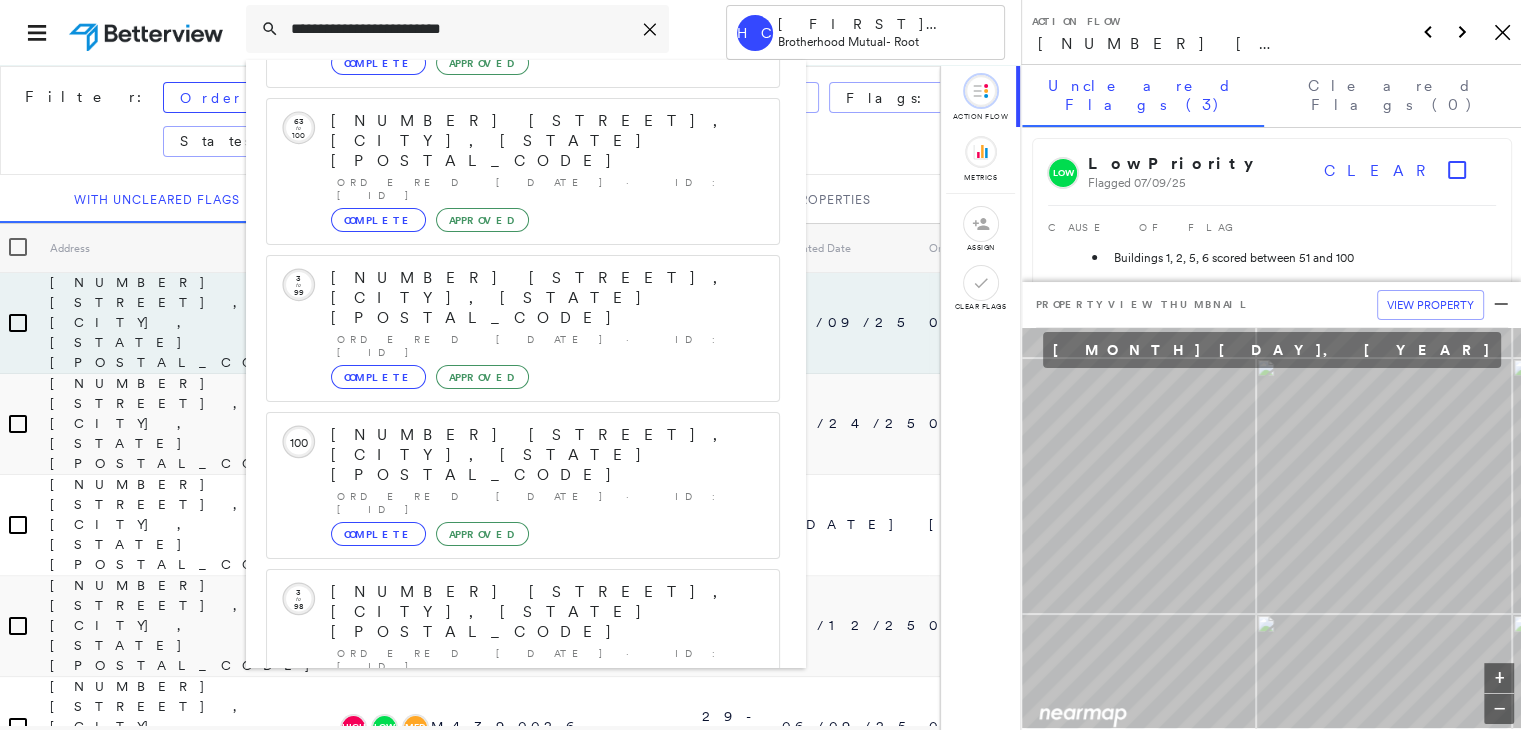 click 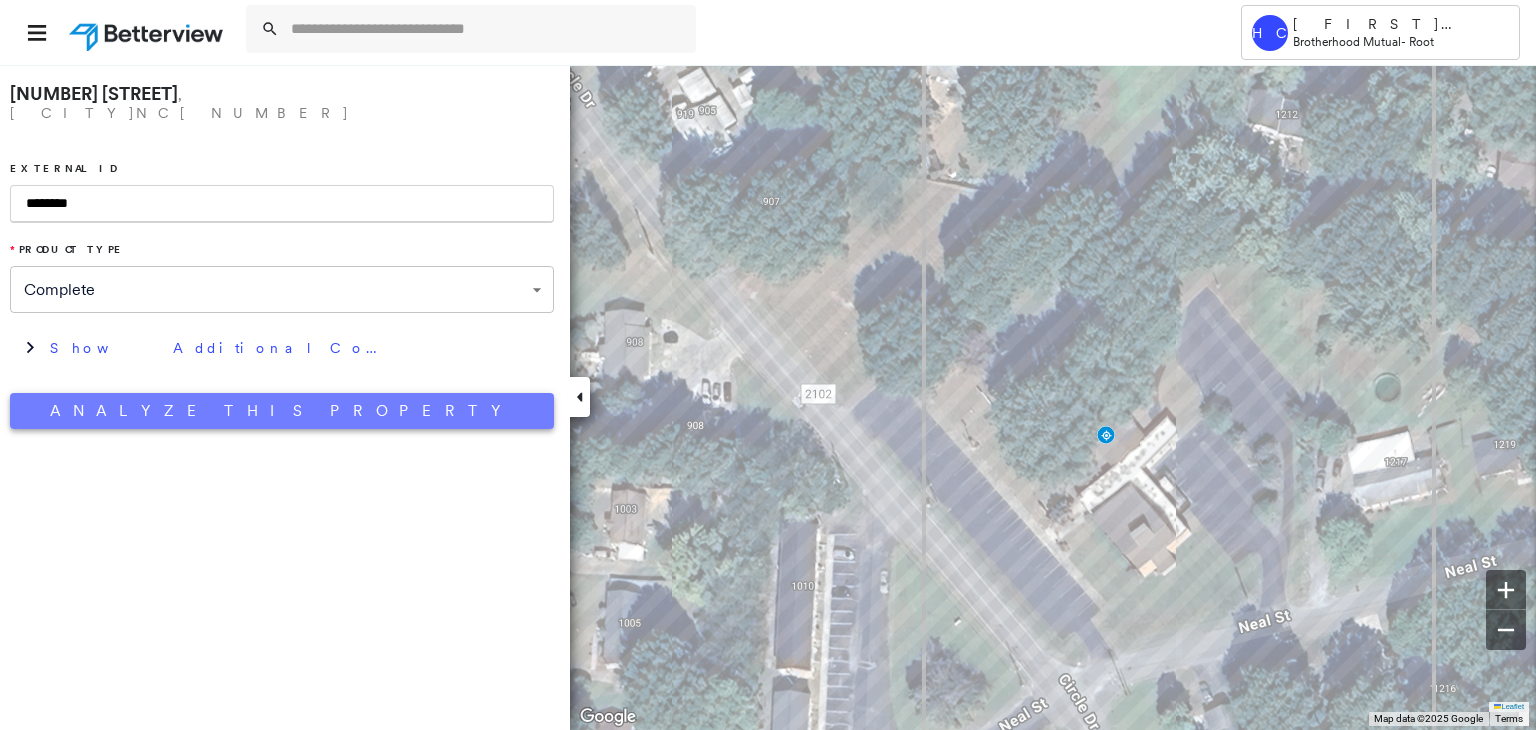 type on "********" 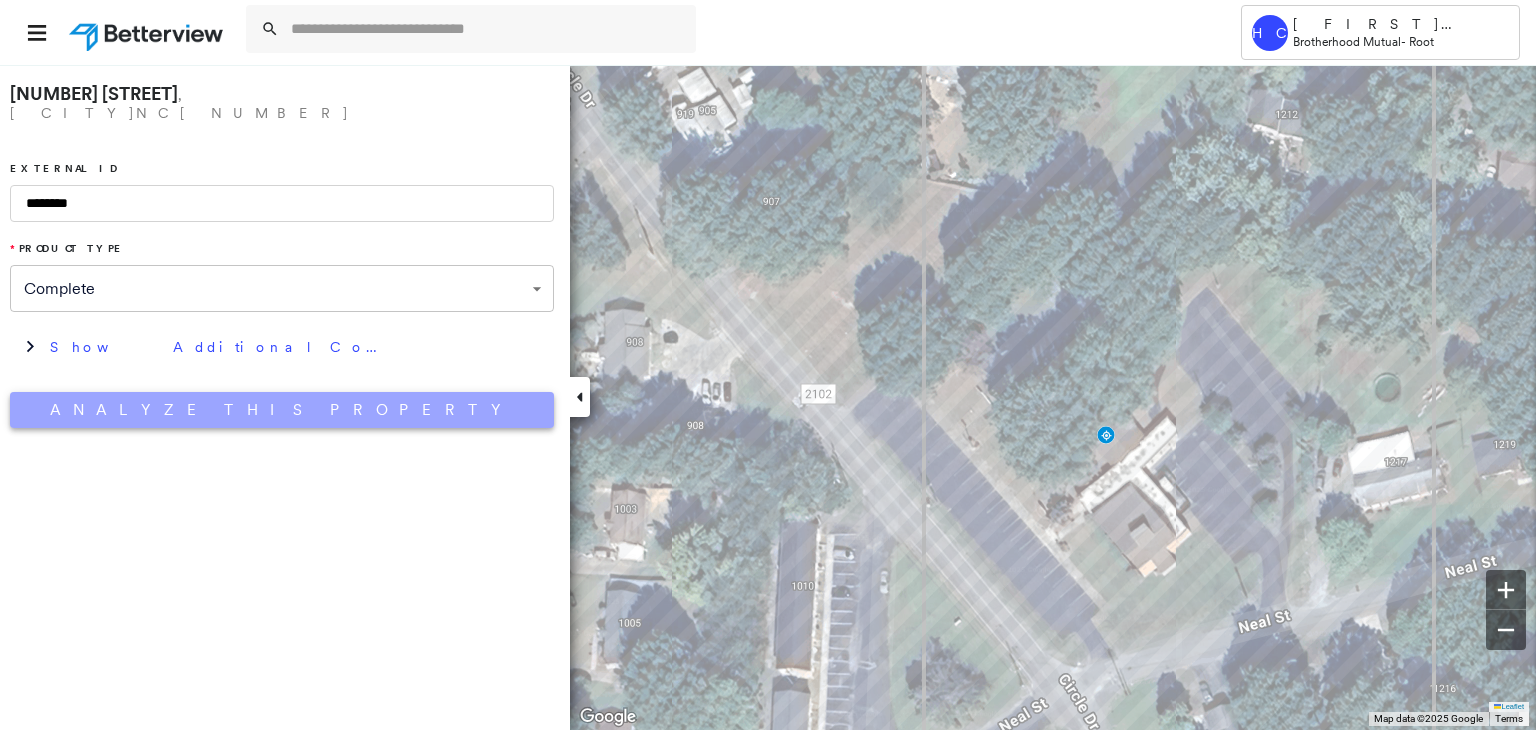 click on "Analyze This Property" at bounding box center [282, 410] 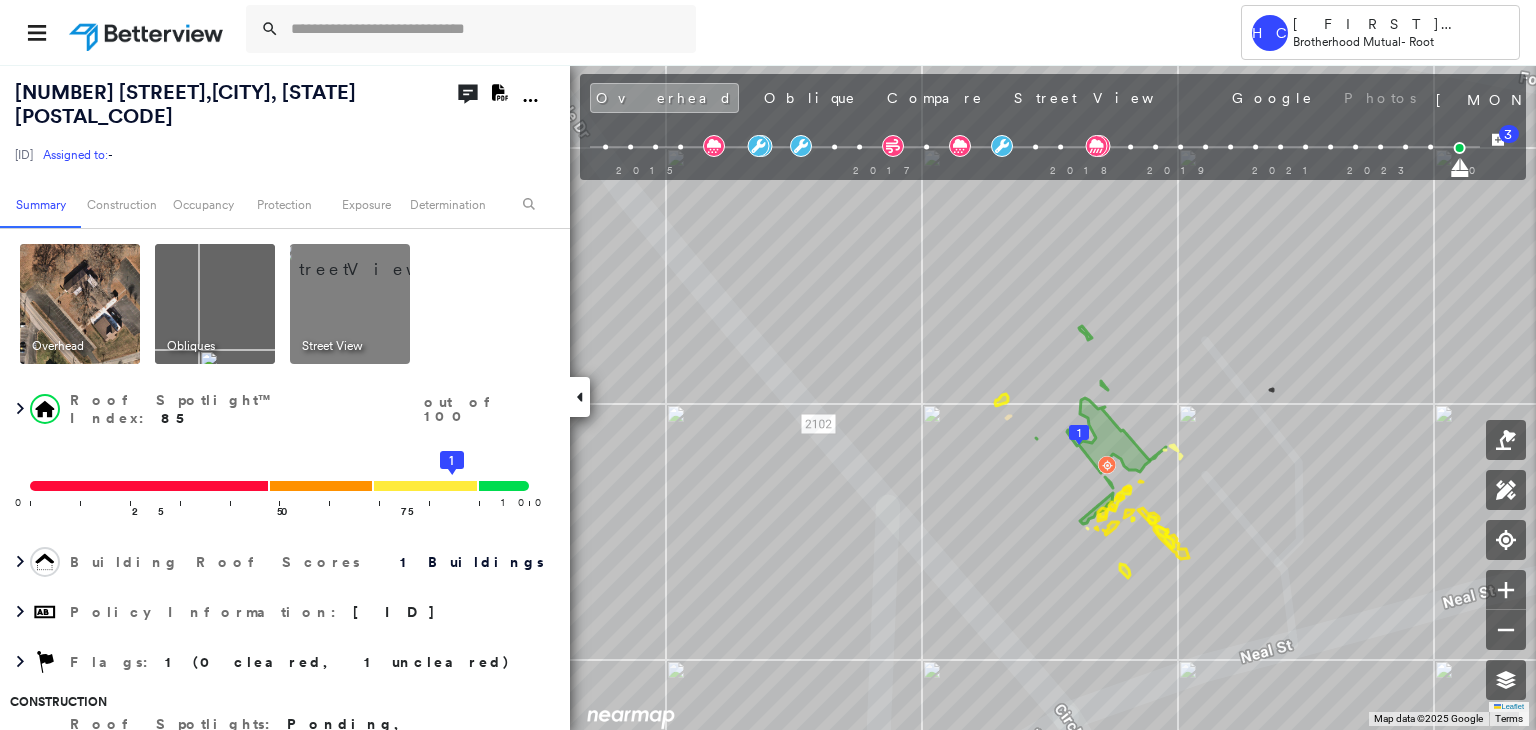 click 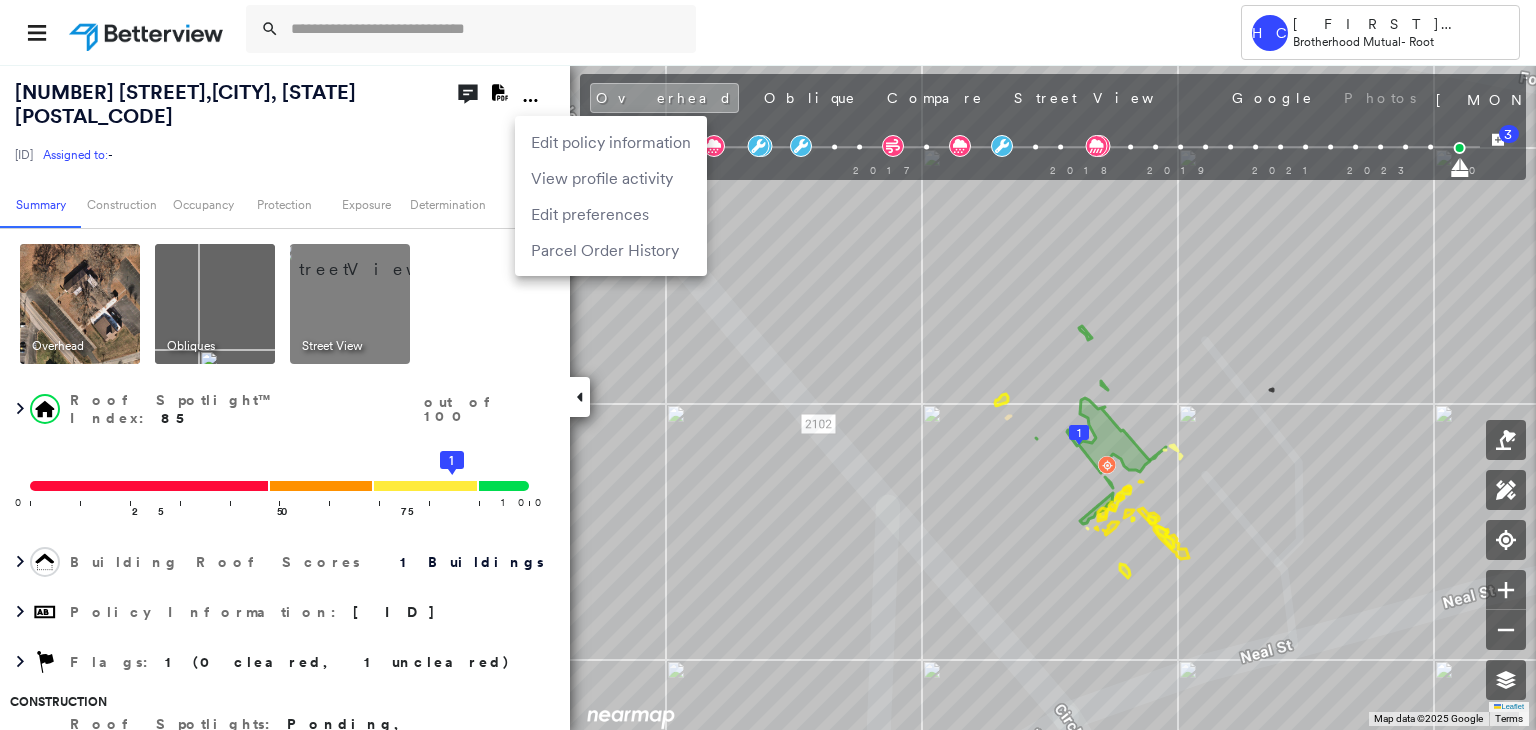 click at bounding box center [768, 365] 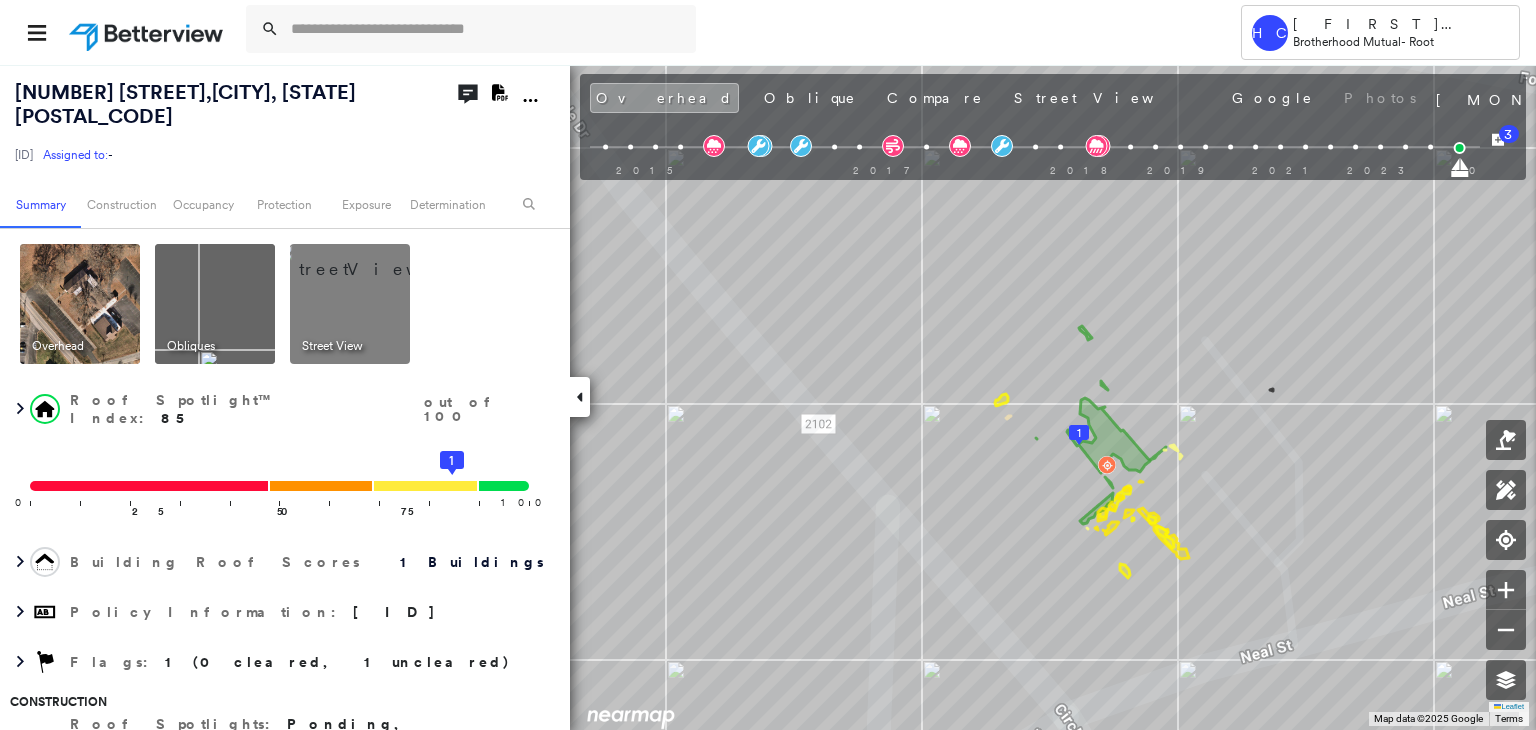 click 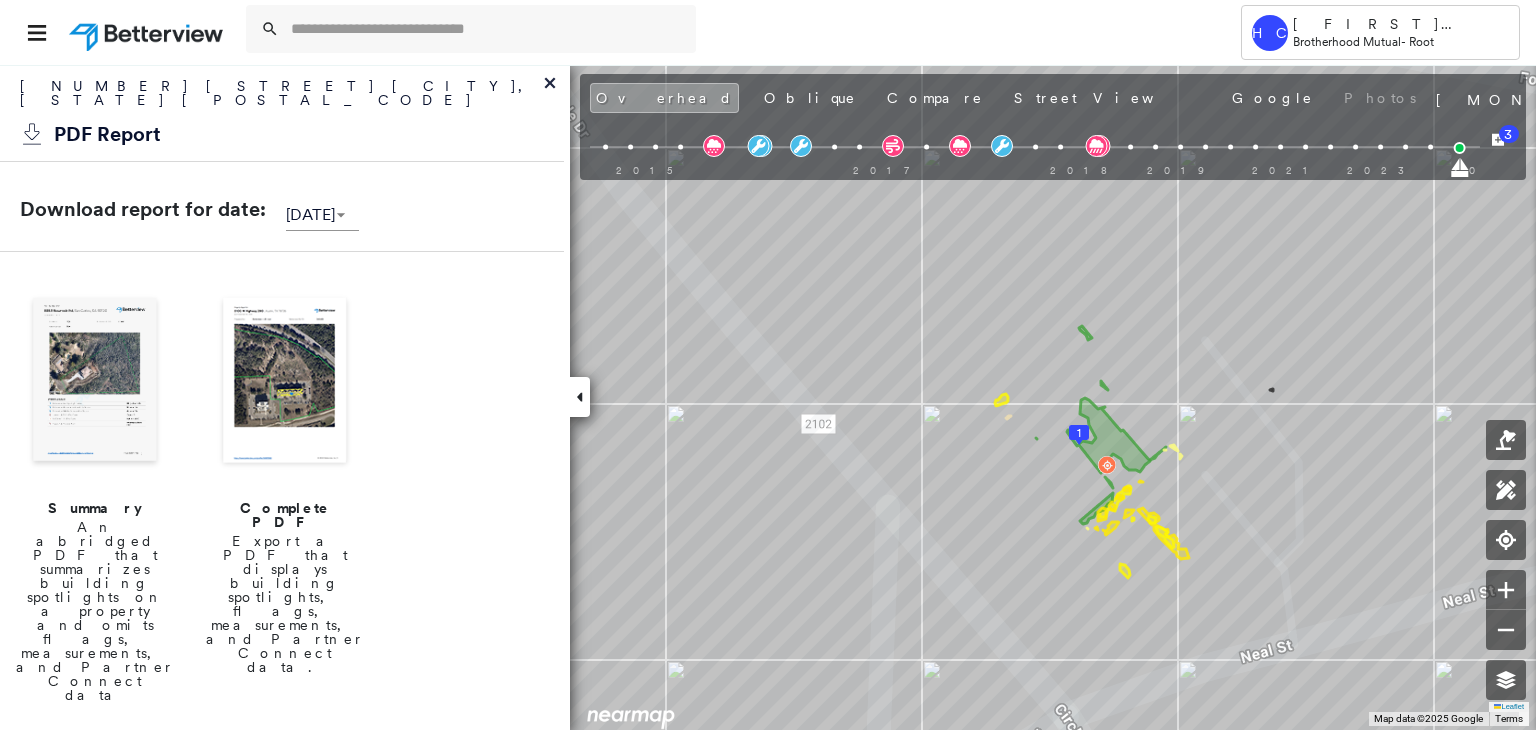 click at bounding box center [285, 382] 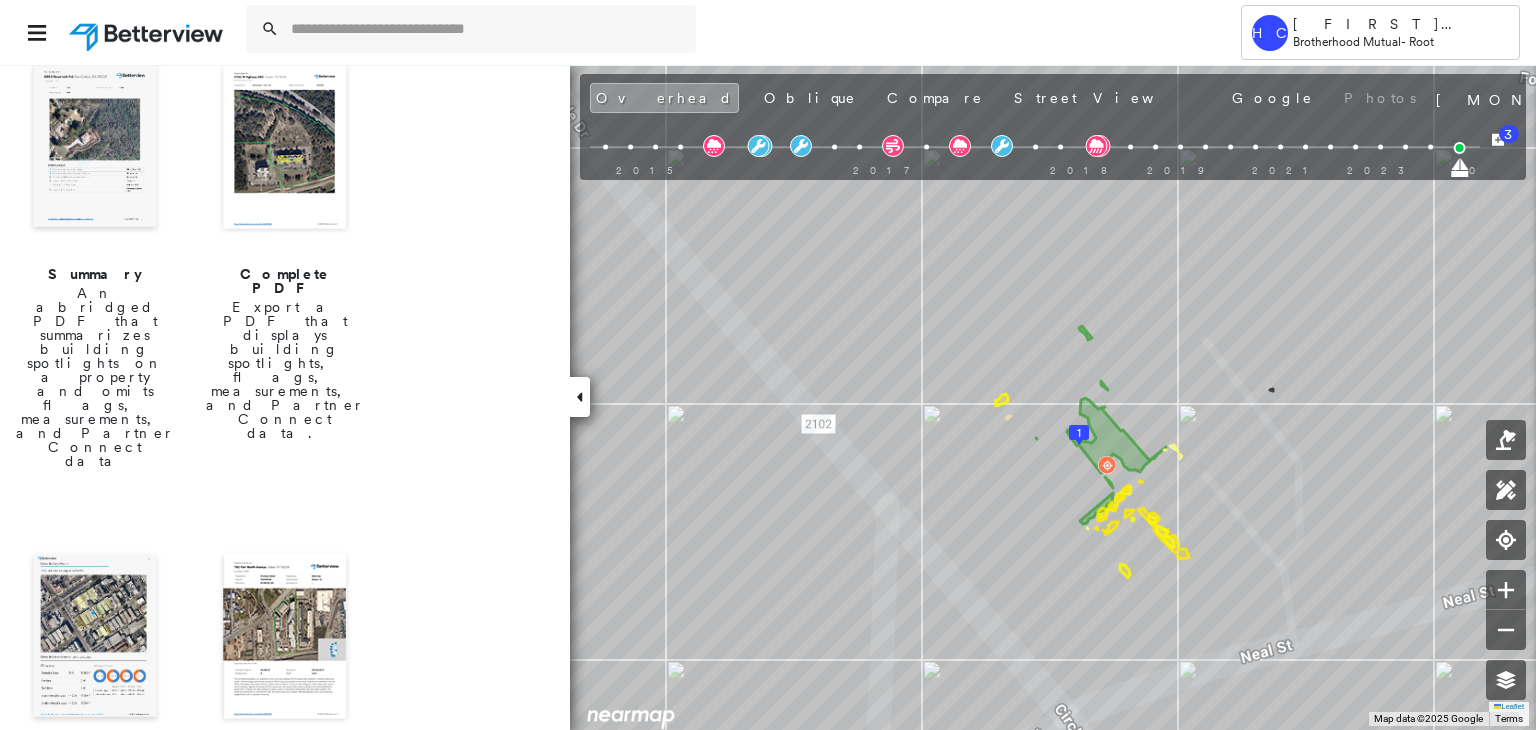 scroll, scrollTop: 120, scrollLeft: 0, axis: vertical 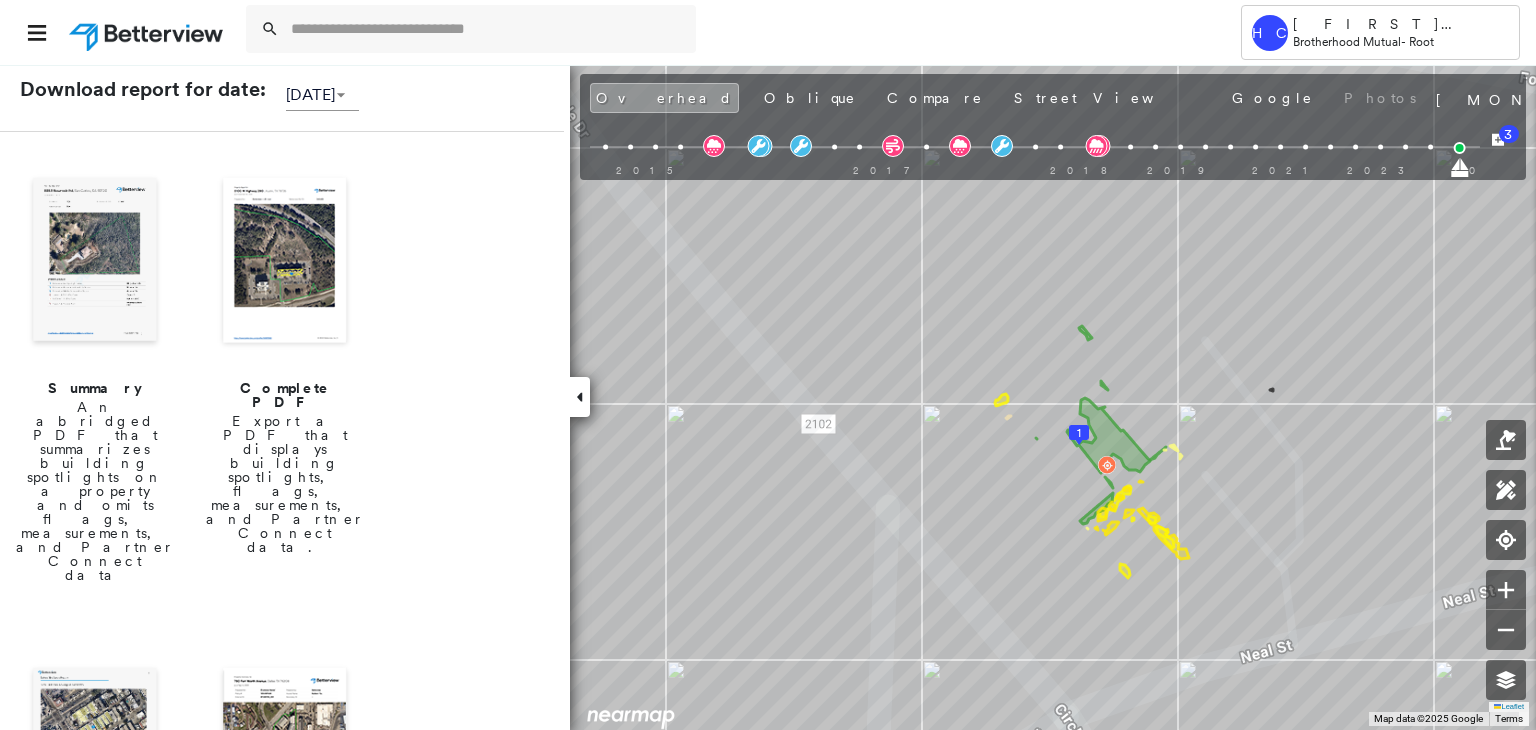 click at bounding box center [285, 262] 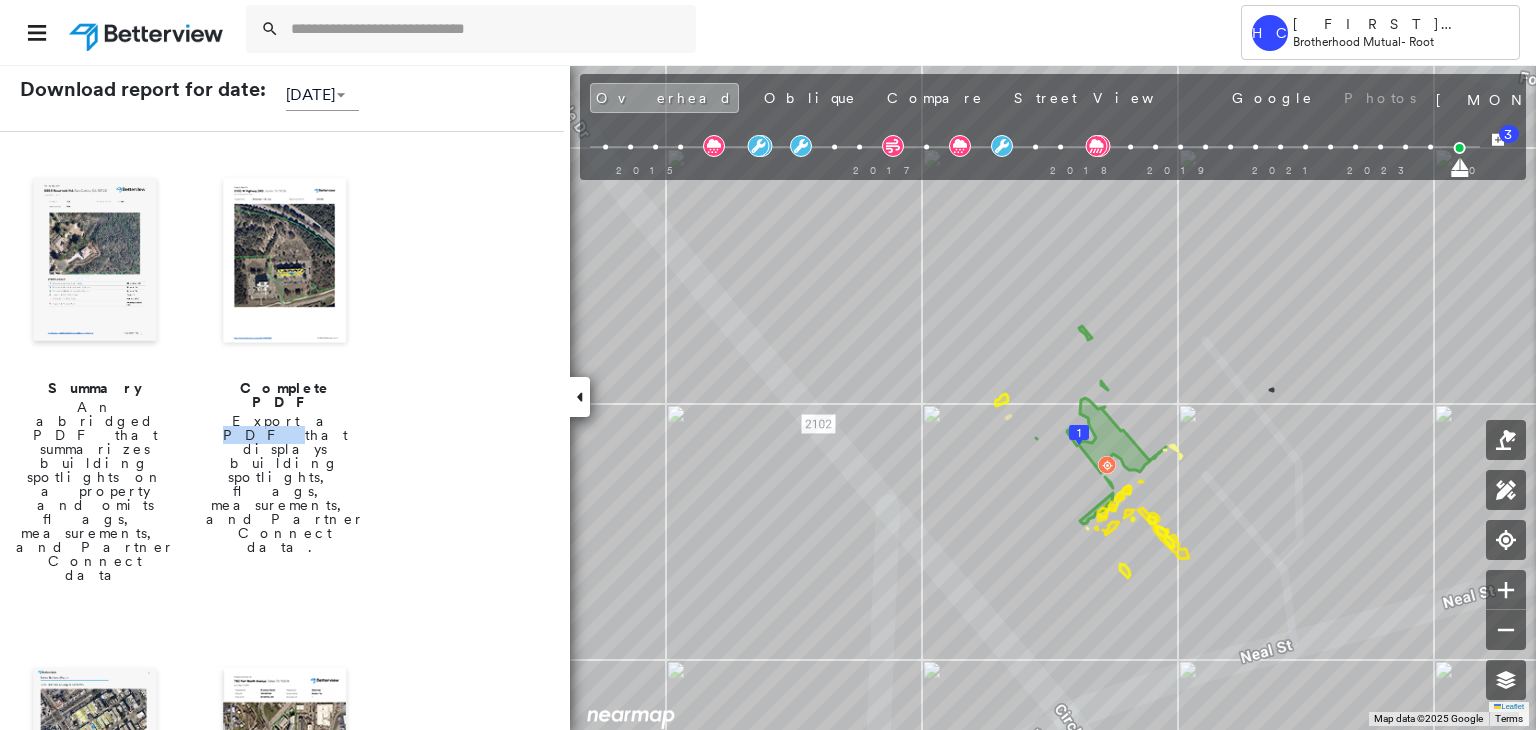 click on "Export a PDF that displays building spotlights, flags, measurements, and Partner Connect data." at bounding box center [285, 484] 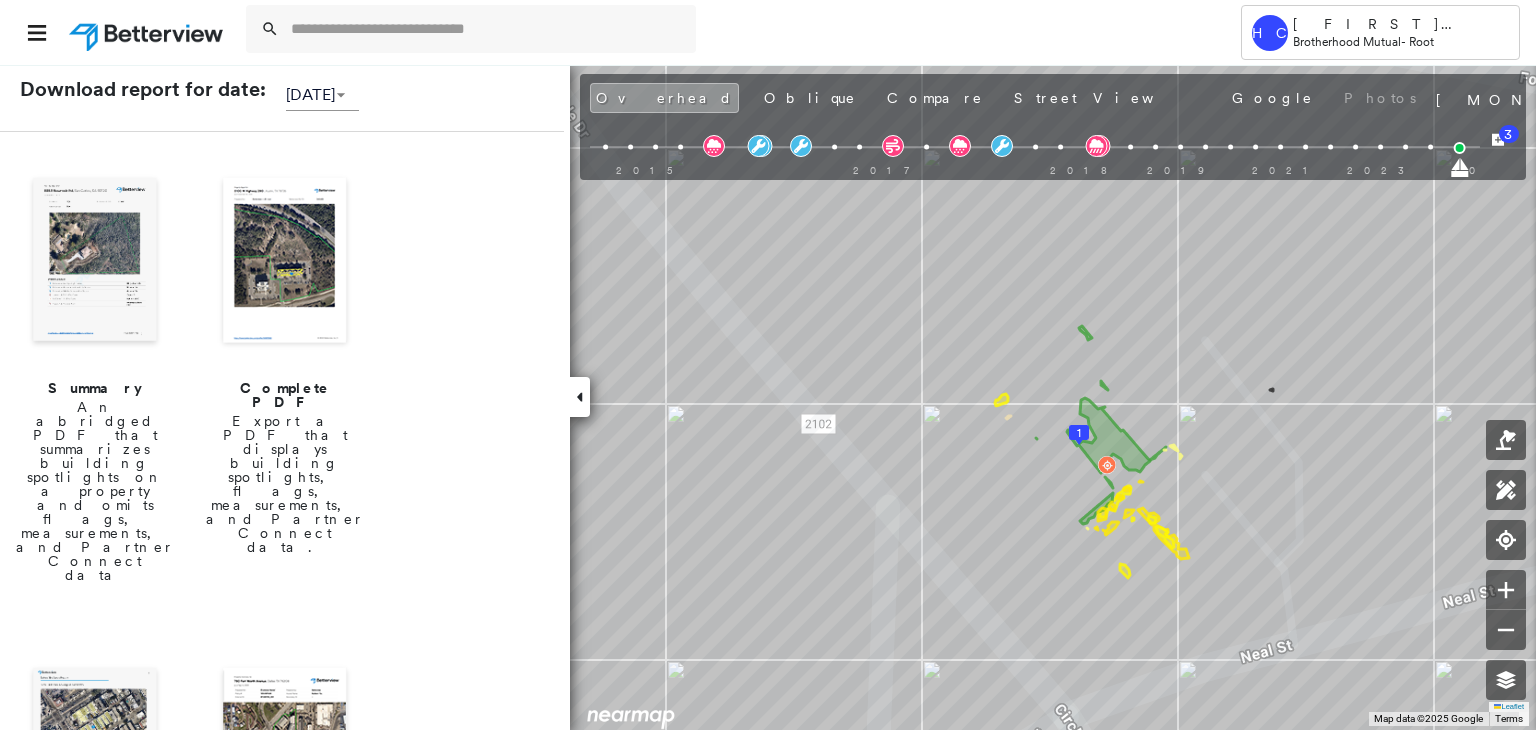click on "Summary An abridged PDF that summarizes building spotlights on a property and omits flags, measurements, and Partner Connect data Complete PDF Export a PDF that displays building spotlights, flags, measurements, and Partner Connect data. Peril Risks Export a PDF that summarizes the Peril Risks detected on a property Executive Overview Two page overview of the property that summarizes property and building conditions, for Executives. Agent Overview Two page overview of the property that summarizes property and building conditions, without scores, for Agents." at bounding box center (282, 859) 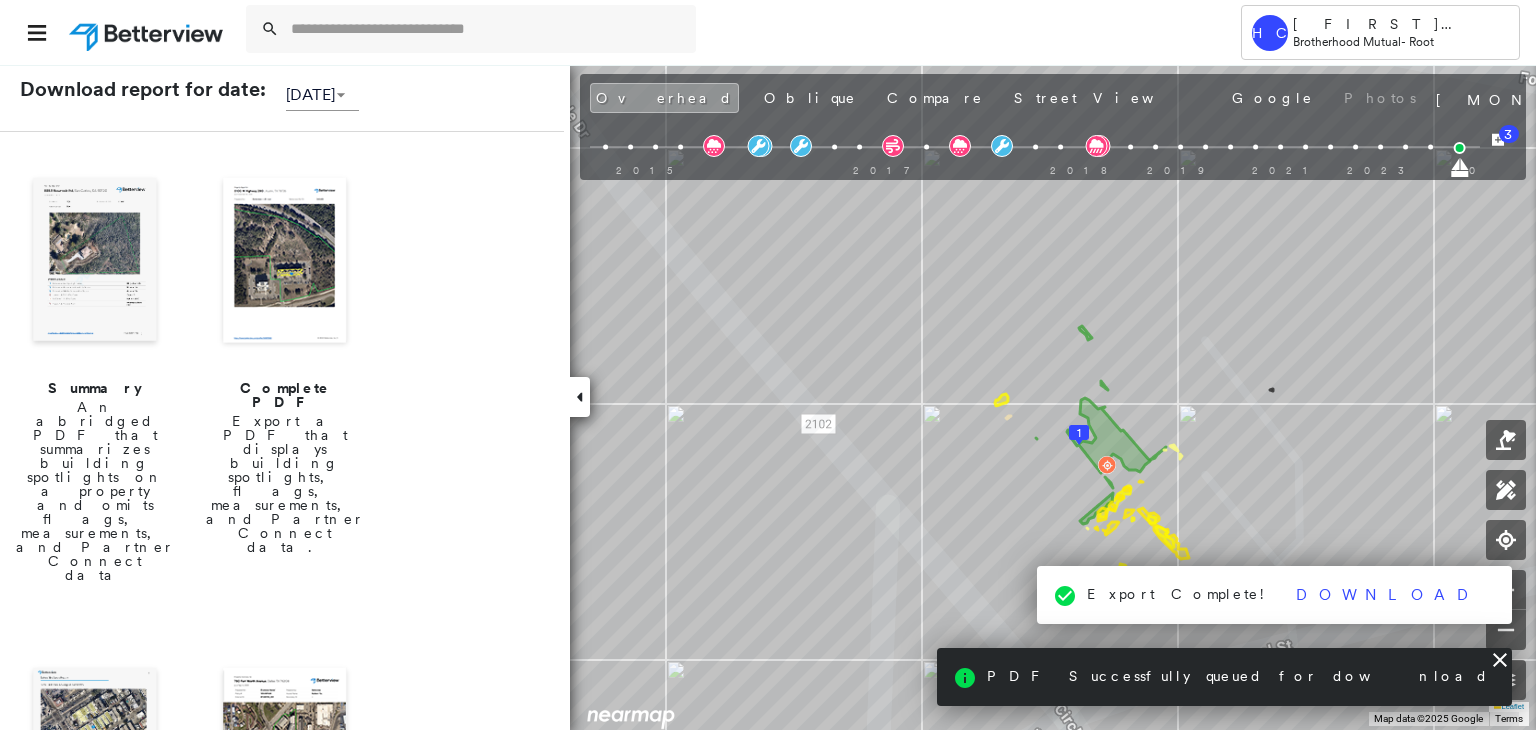 drag, startPoint x: 267, startPoint y: 220, endPoint x: 252, endPoint y: 210, distance: 18.027756 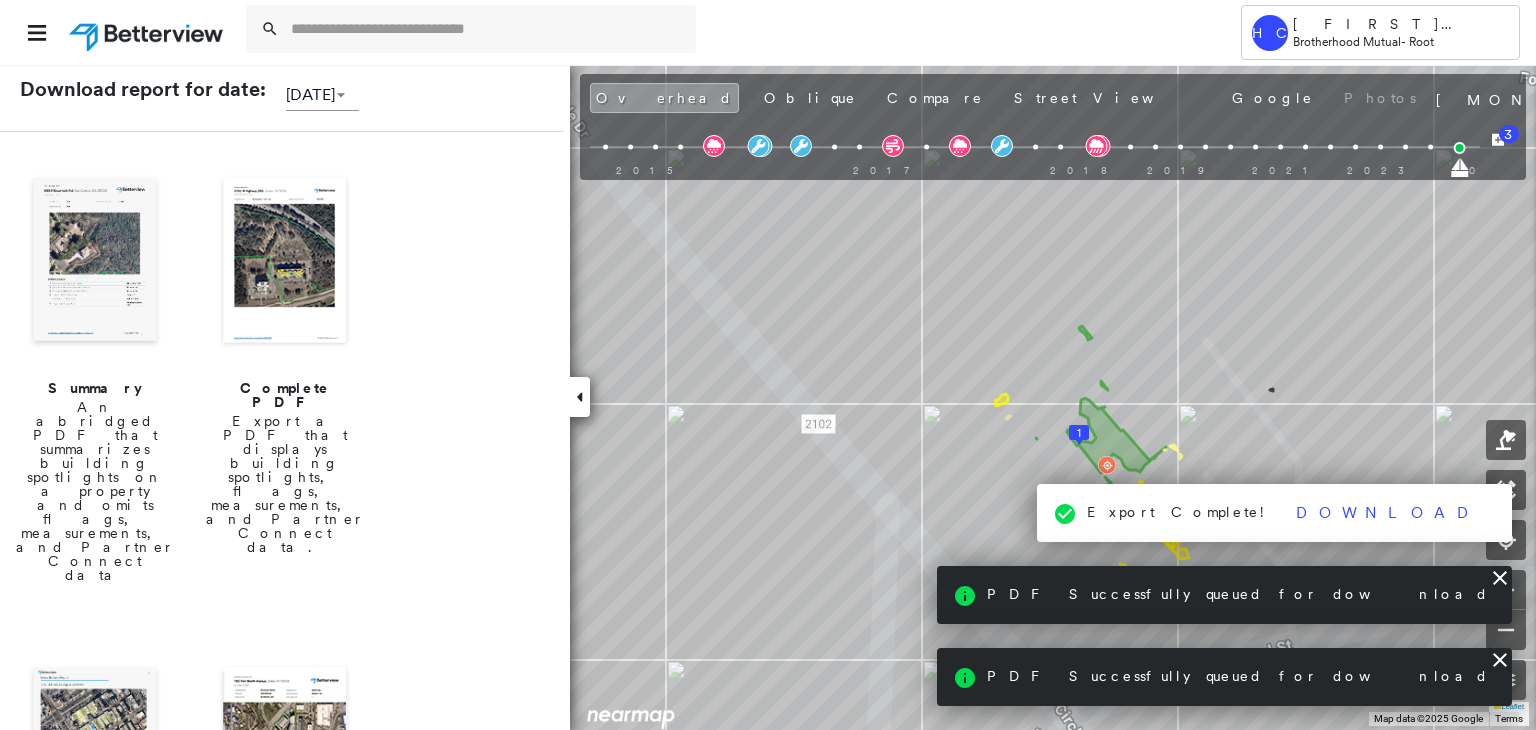 click at bounding box center (285, 262) 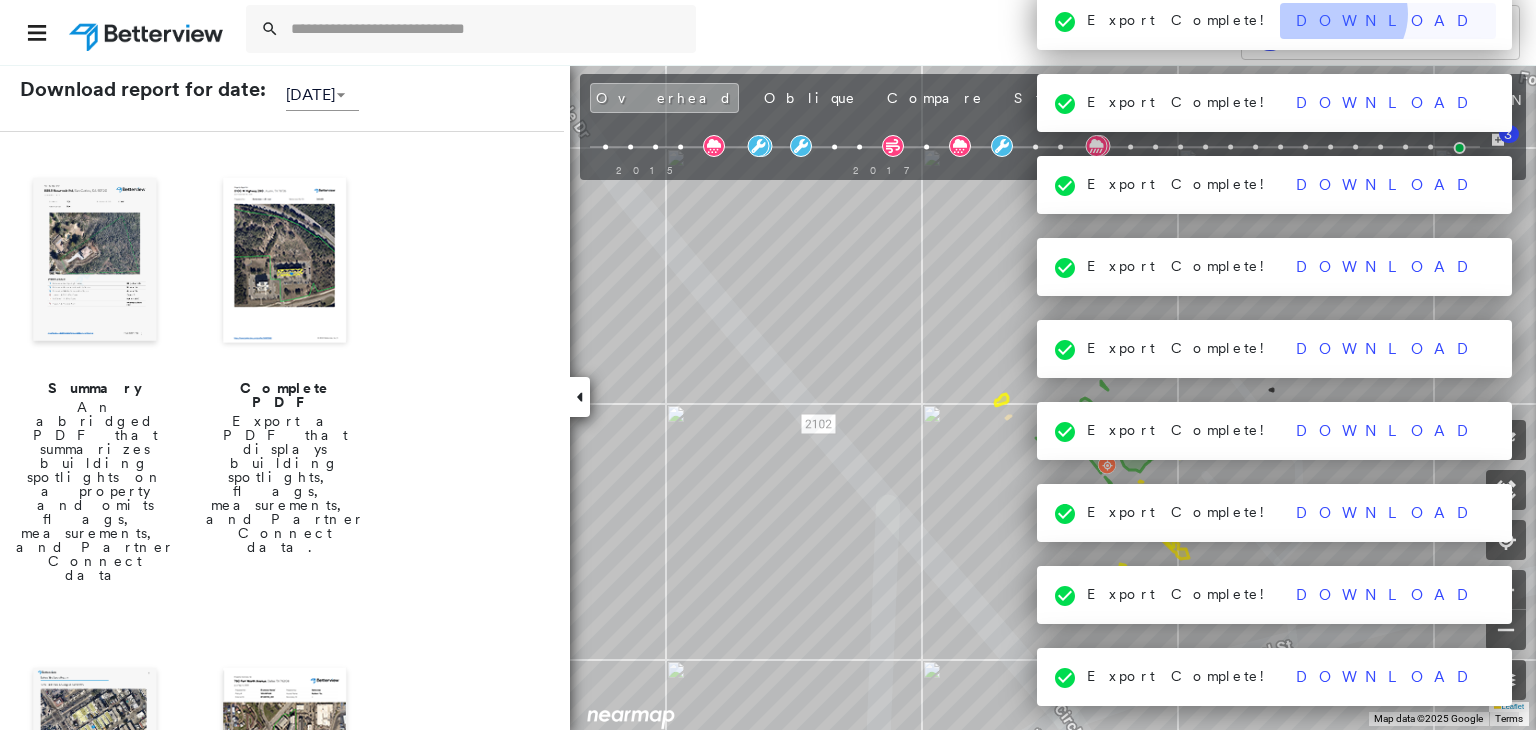 click on "Download" at bounding box center [1388, 21] 